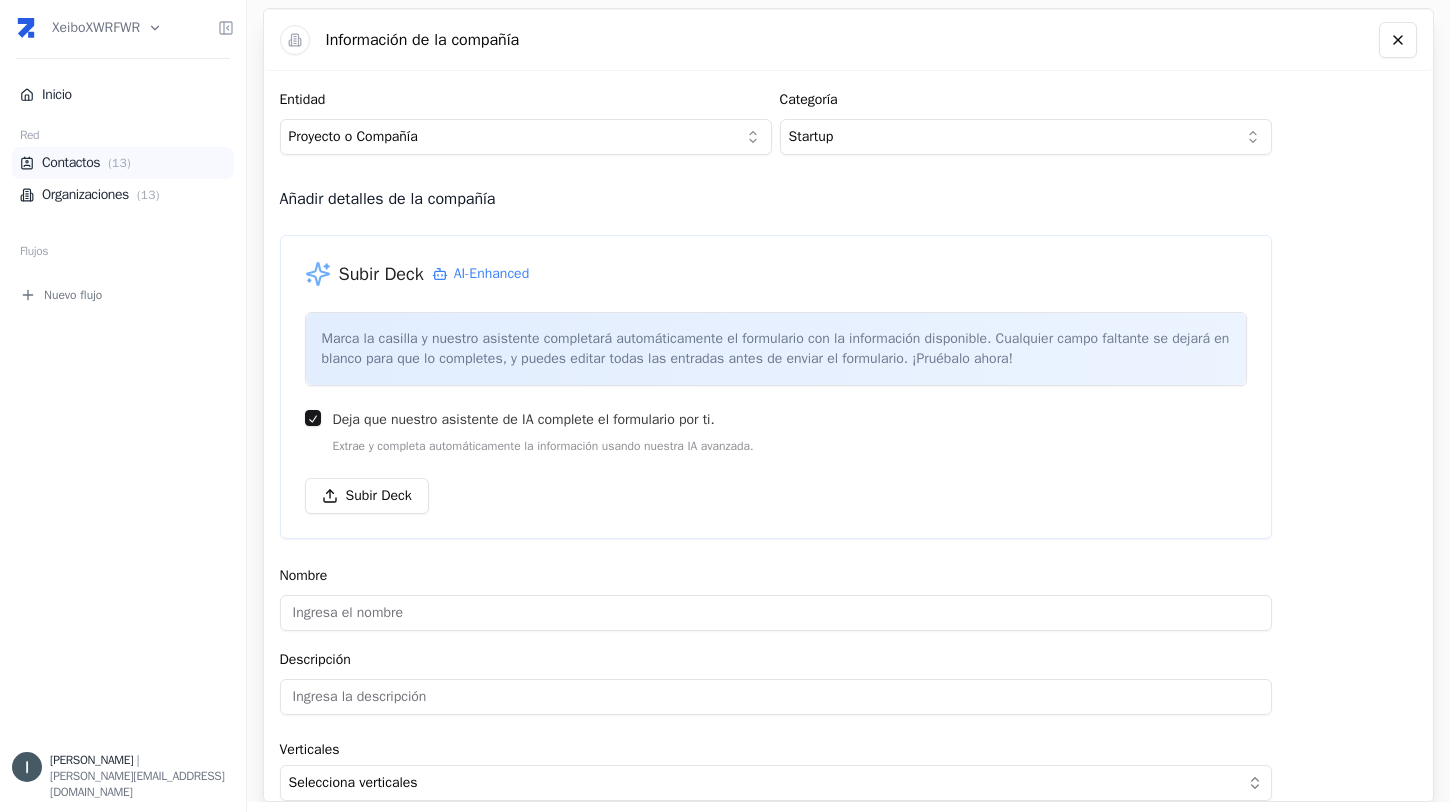 scroll, scrollTop: 0, scrollLeft: 0, axis: both 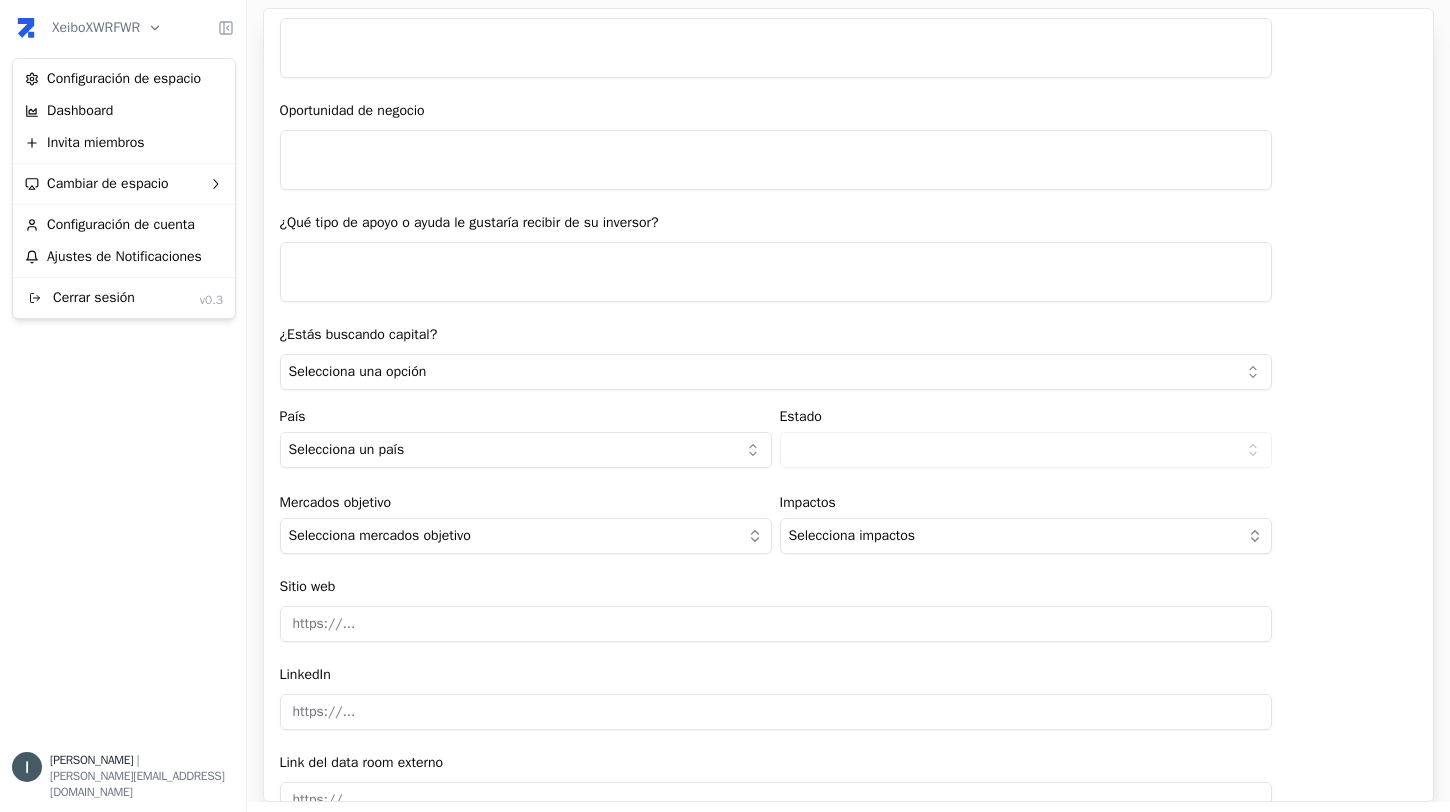 click on "XeiboXWRFWR Inicio Red Contactos ( 13 ) Organizaciones ( 13 ) Flujos Nuevo flujo [PERSON_NAME]   |  [PERSON_NAME][EMAIL_ADDRESS][DOMAIN_NAME] Información de la compañía Entidad Proyecto o Compañía Categoría Startup Añadir detalles de la compañía Subir Deck AI-Enhanced Marca la casilla y nuestro asistente completará automáticamente el formulario con la información disponible. Cualquier campo faltante se dejará en blanco para que lo completes, y puedes editar todas las entradas antes de enviar el formulario. ¡Pruébalo ahora! Deja que nuestro asistente de IA complete el formulario por ti. Extrae y completa automáticamente la información usando nuestra IA avanzada. Subir Deck Nombre Descripción Verticales Selecciona verticales Personas que trabajan contigo Seleccionar un contacto existente Crear un contacto nuevo Información de la compañía Explique qué hace la empresa, qué problema está solucionando y quién es el usuario objetivo. [PERSON_NAME] SOM [PERSON_NAME] buscado Ticket mínimo ¿Cómo lo hace? (En 1500 caracteres) Si" at bounding box center [725, 406] 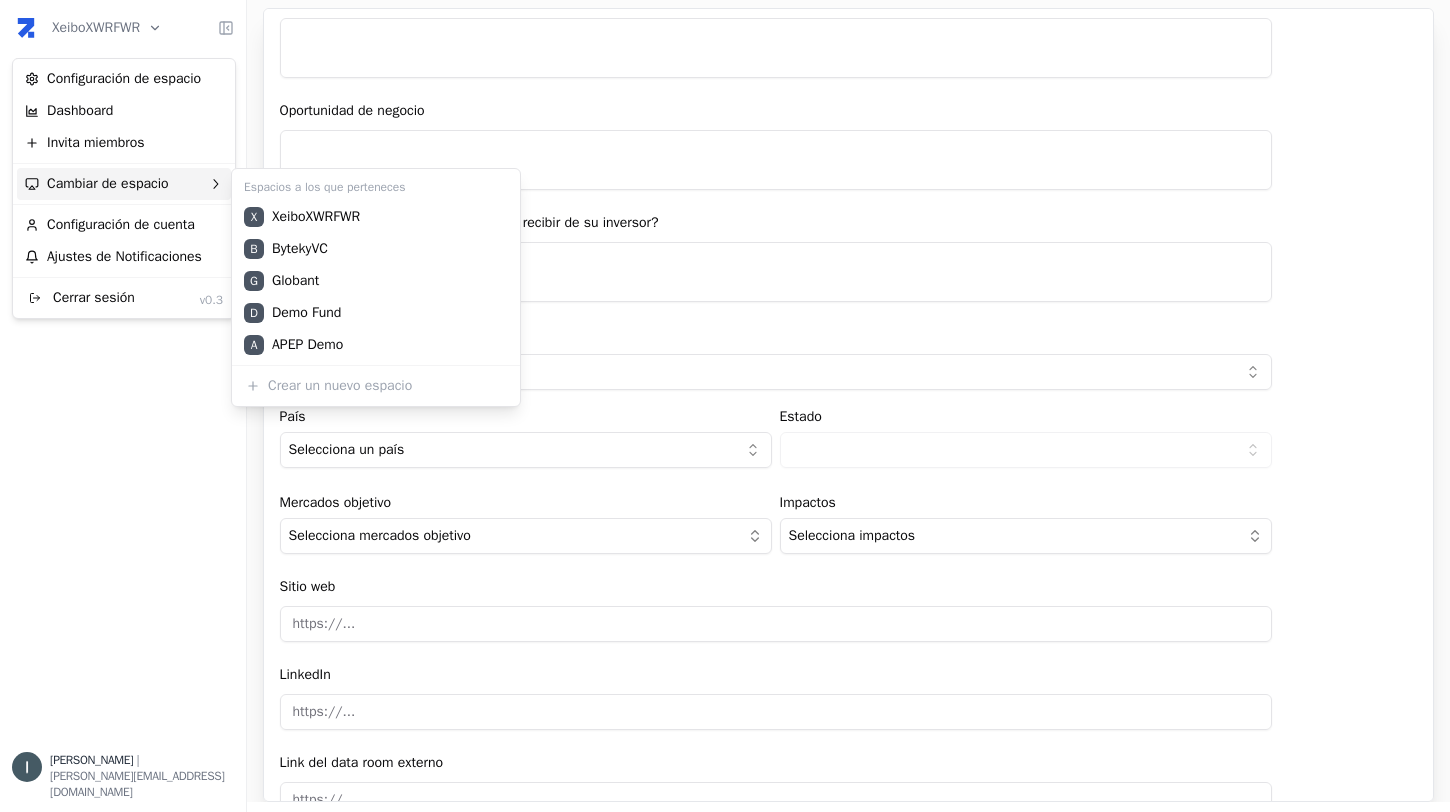 click on "Cambiar de espacio" at bounding box center [124, 184] 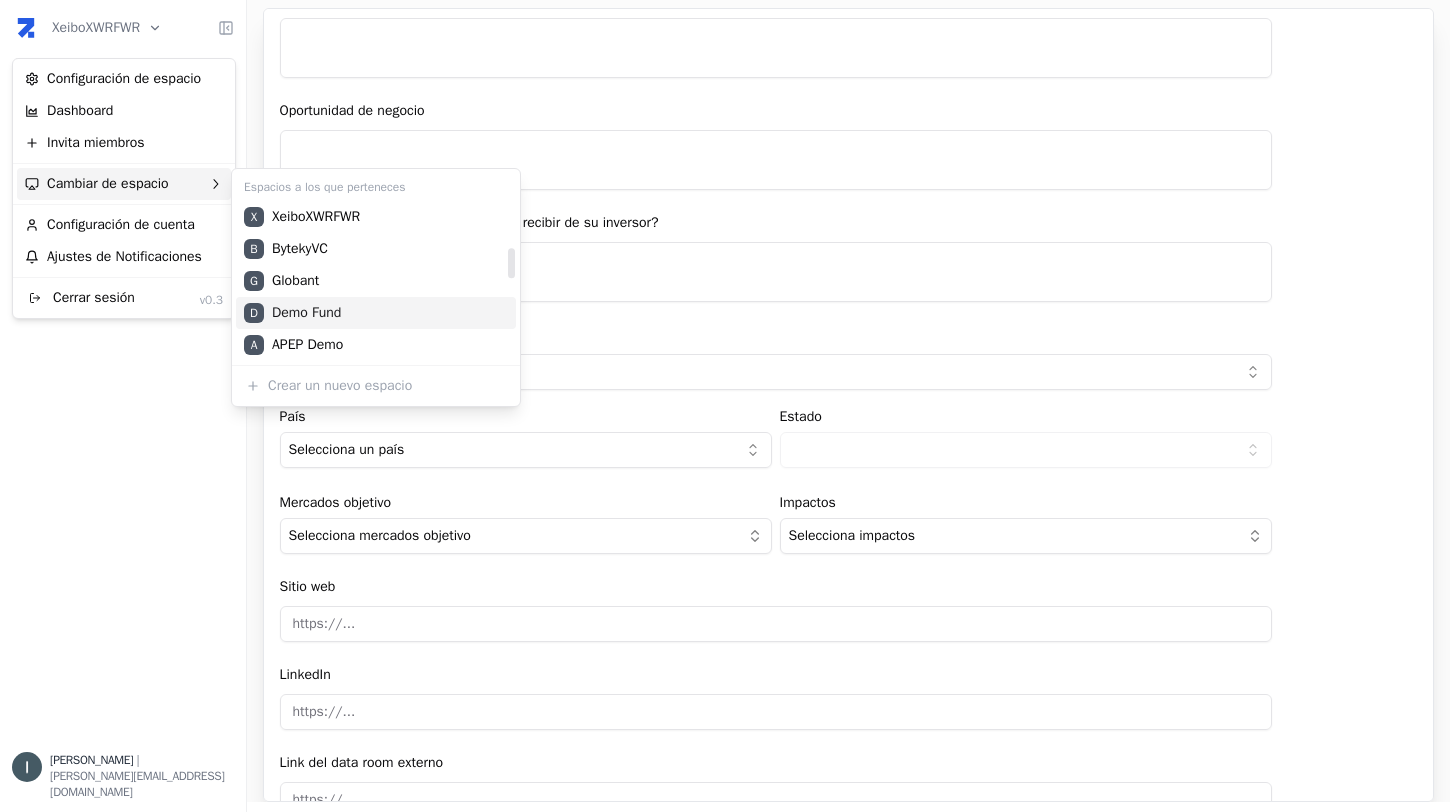 scroll, scrollTop: 672, scrollLeft: 0, axis: vertical 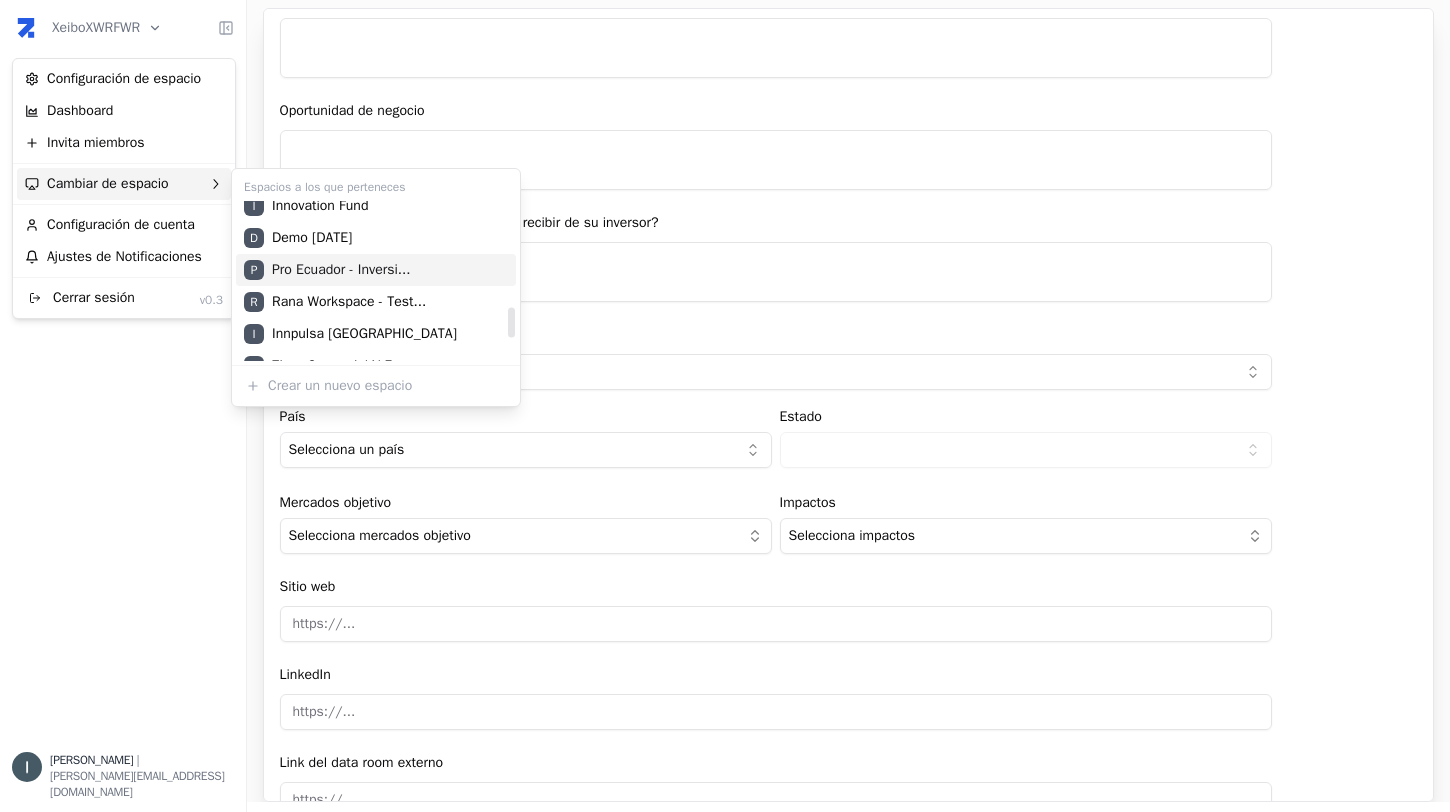 click on "P Pro Ecuador - Inversi..." at bounding box center (376, 270) 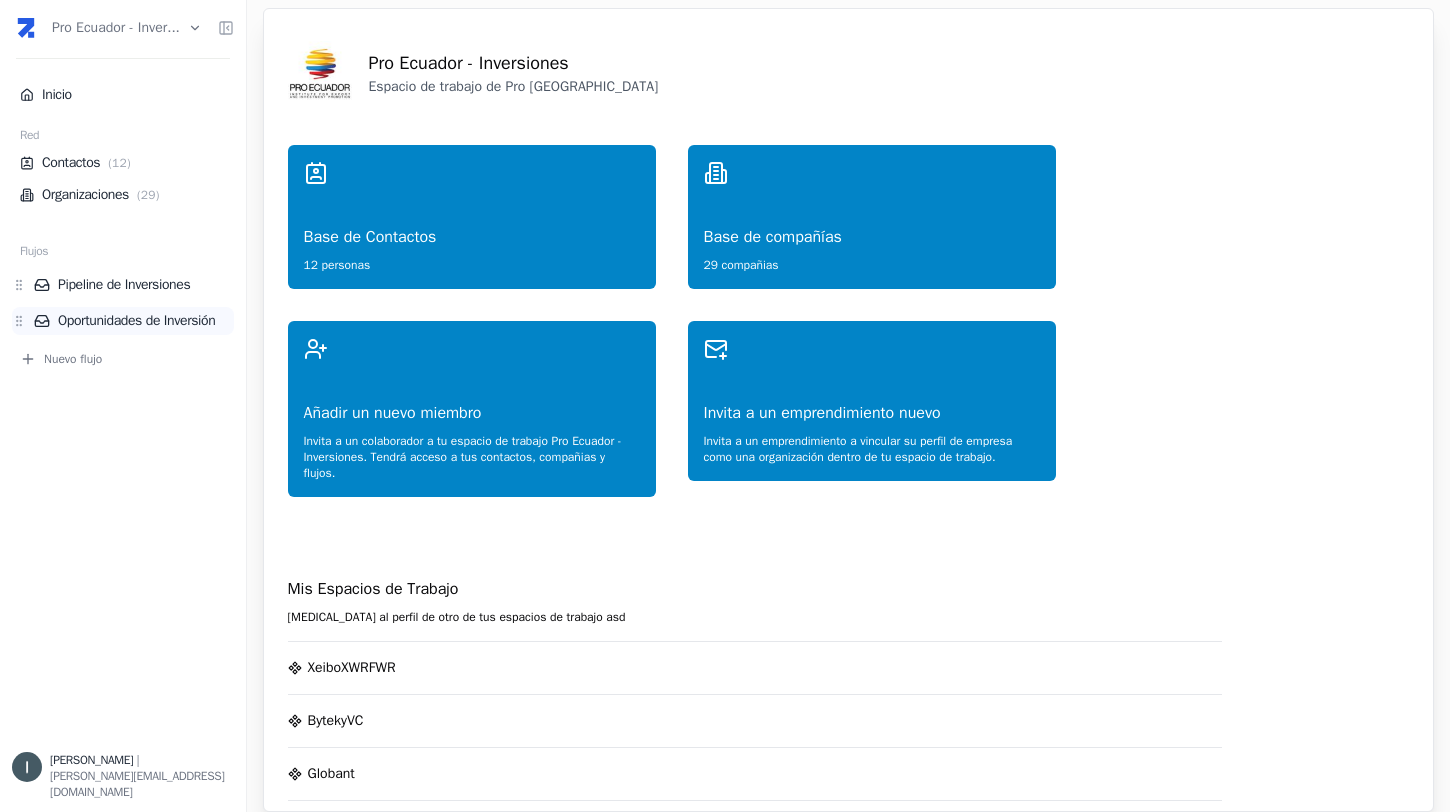 click on "Oportunidades de Inversión" at bounding box center (134, 321) 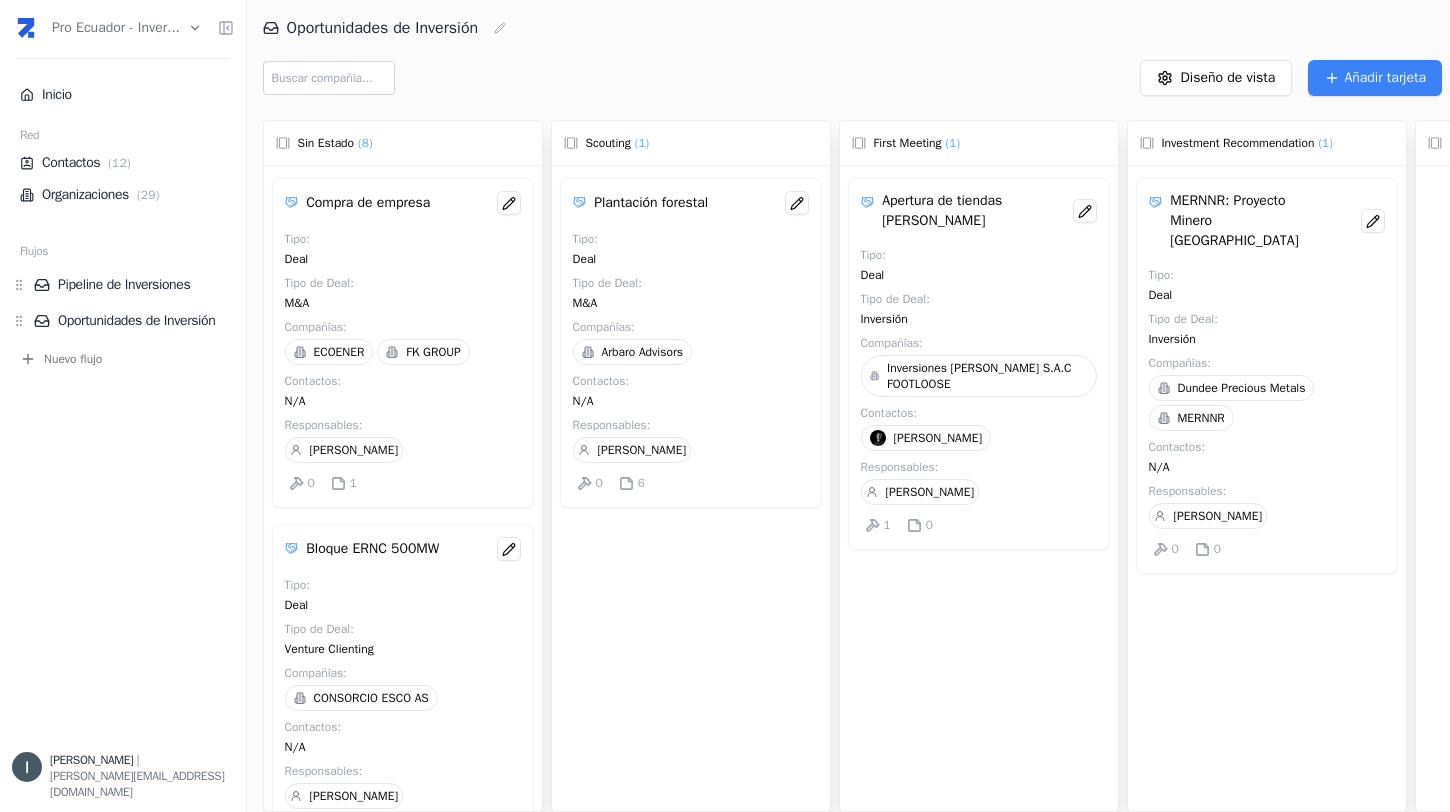 scroll, scrollTop: 24, scrollLeft: 0, axis: vertical 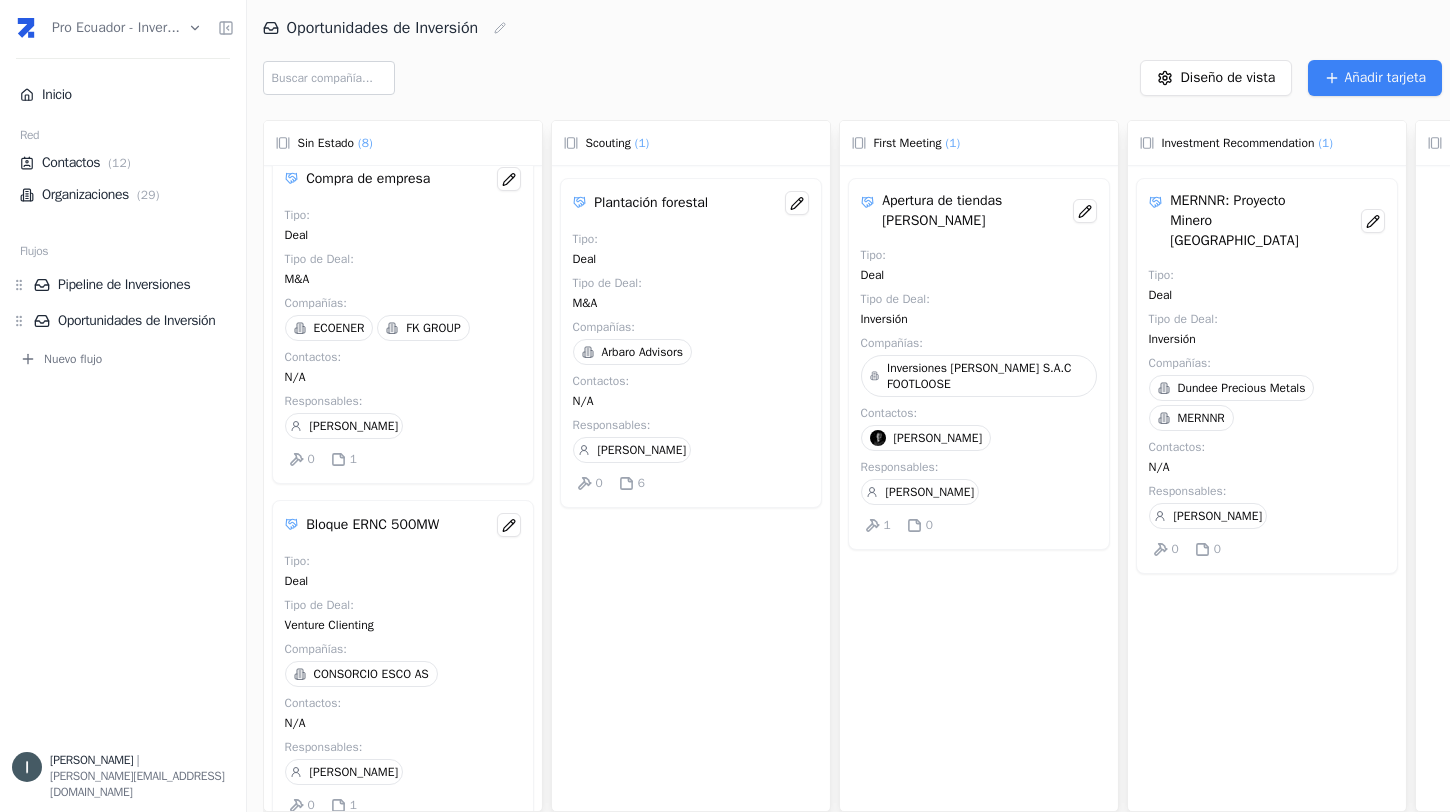 click on "Tipo de Deal : M&A" at bounding box center [403, 269] 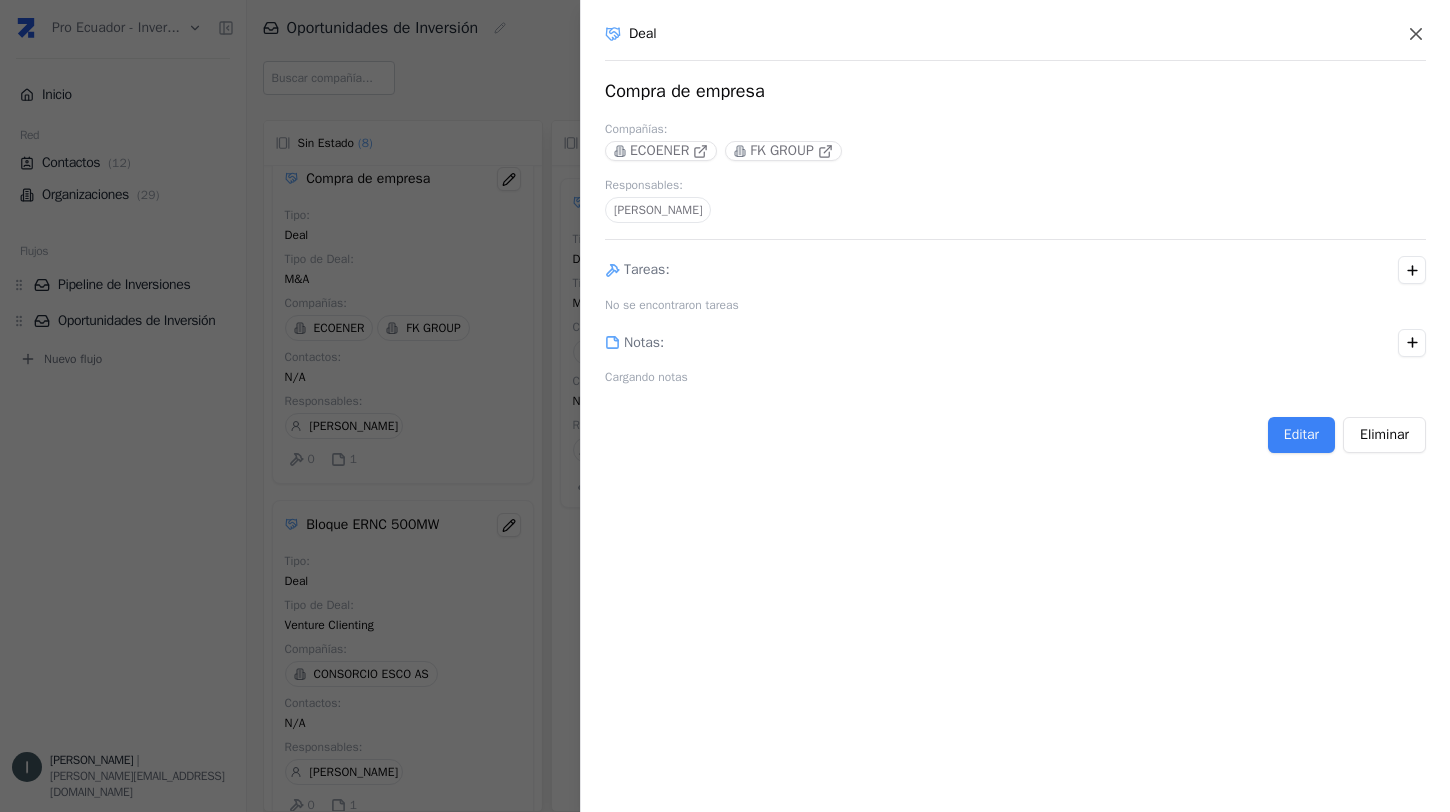 type 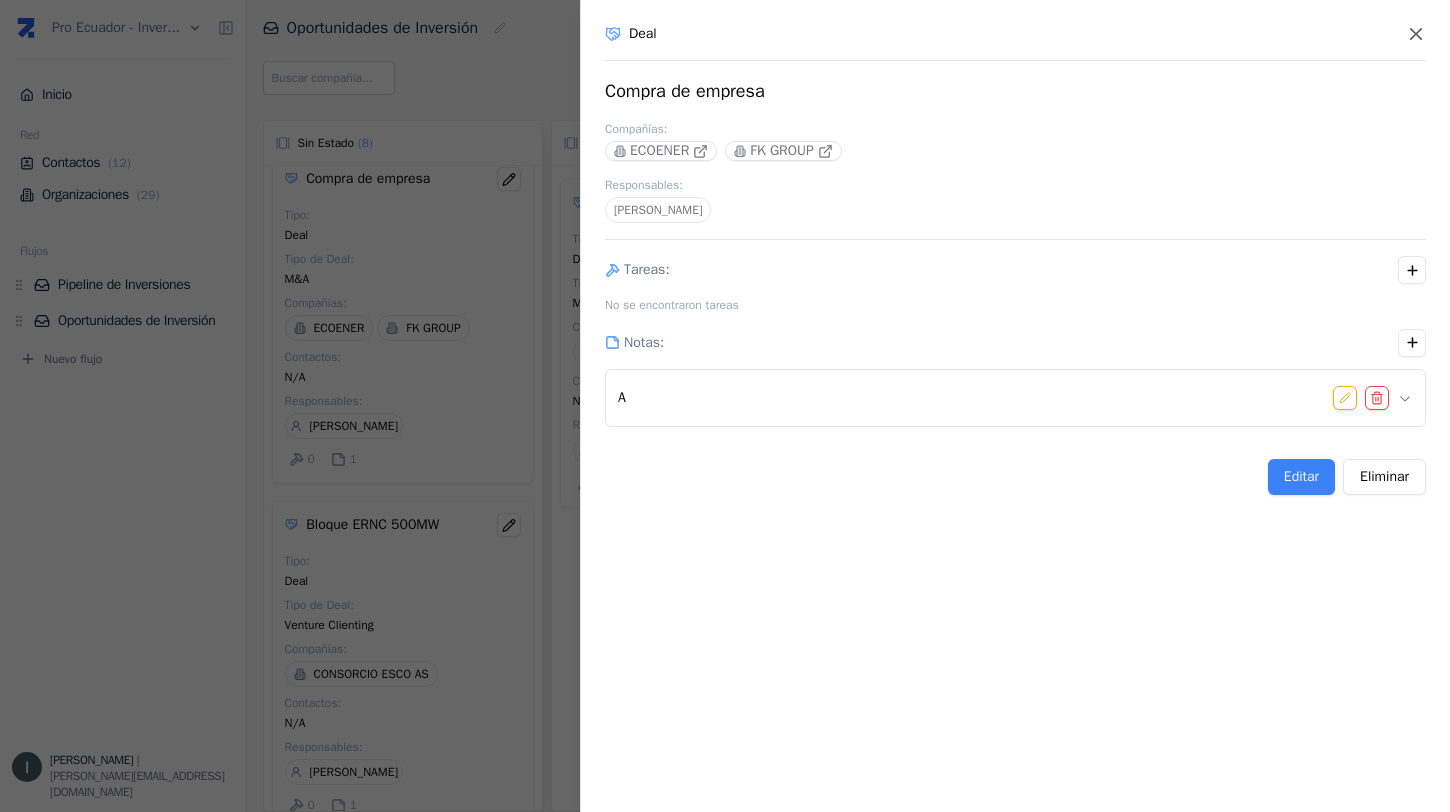 click at bounding box center [725, 406] 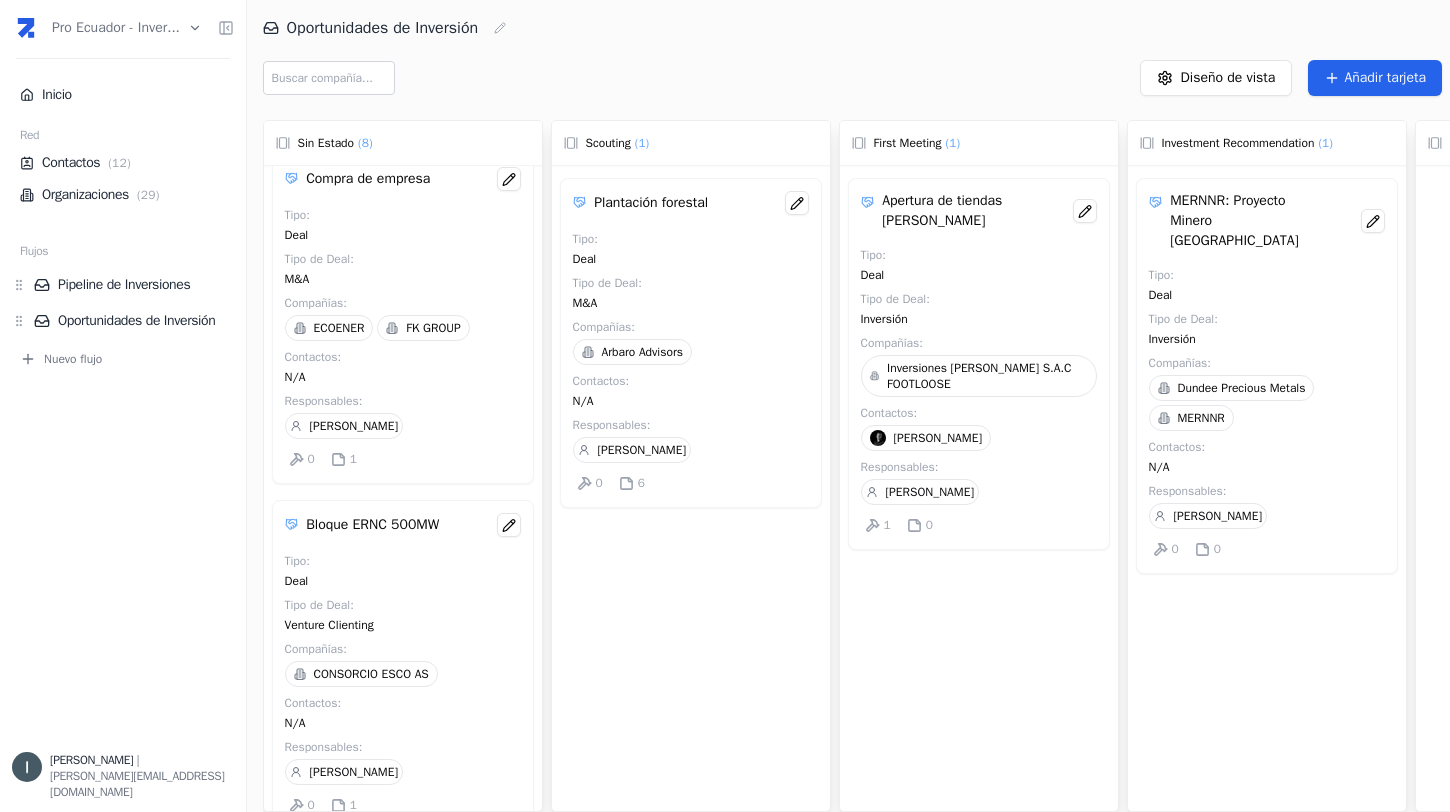 click on "Añadir tarjeta" at bounding box center [1375, 78] 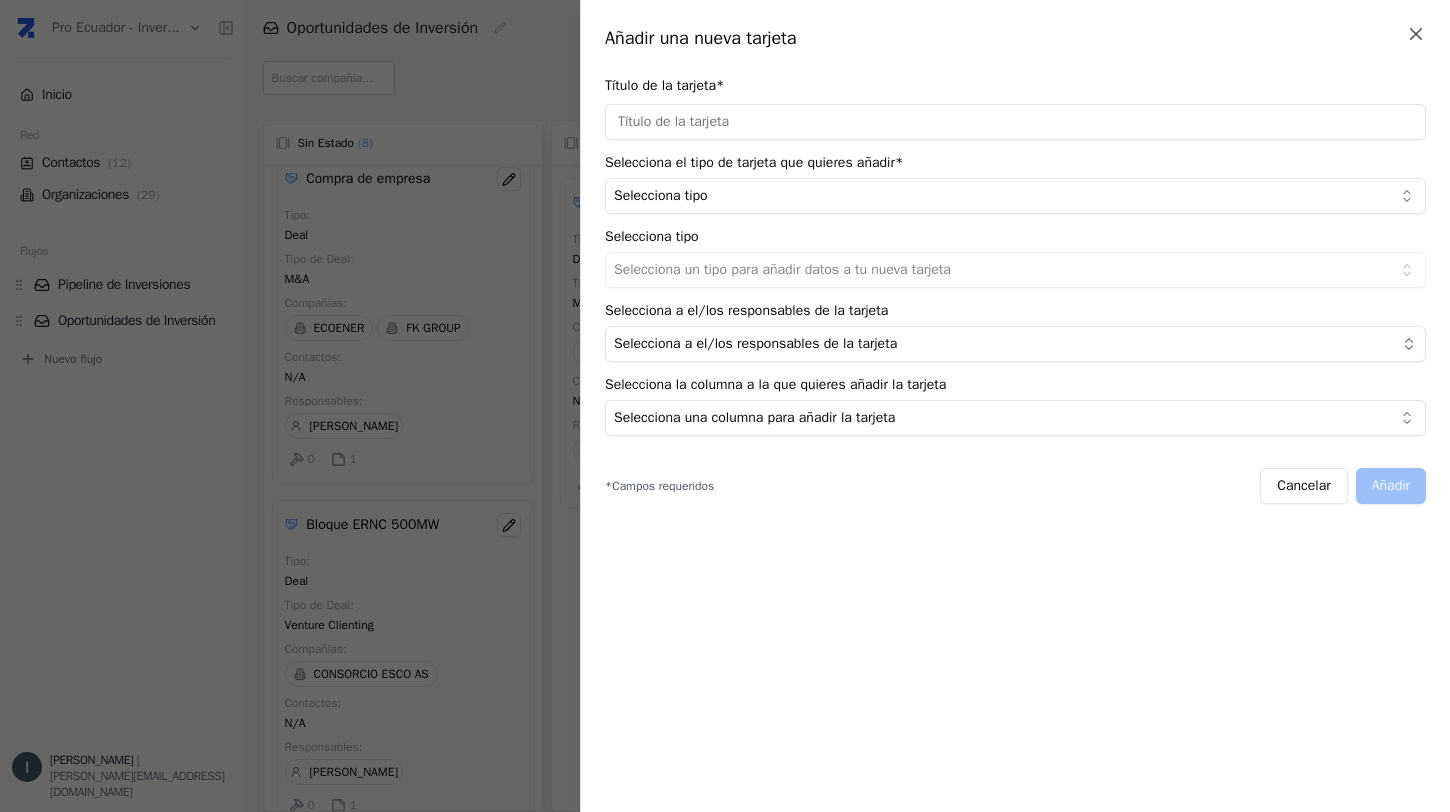 click on "Pro Ecuador - Inver... Inicio Red Contactos ( 12 ) Organizaciones ( 29 ) Flujos Pipeline de Inversiones Oportunidades de Inversión Nuevo flujo [PERSON_NAME]   |  [PERSON_NAME][EMAIL_ADDRESS][DOMAIN_NAME] Oportunidades de Inversión   Diseño de vista Añadir tarjeta Sin estado ( 8 ) Compra de empresa Tipo : Deal Tipo de Deal : M&A Compañías : ECOENER FK GROUP Contactos : N/A Responsables : [PERSON_NAME] 0 1 Bloque ERNC 500MW Tipo : Deal Tipo de Deal : Venture Clienting Compañías : CONSORCIO ESCO AS Contactos : N/A Responsables : [PERSON_NAME] 0 1 Expansión de Operaciones Internacionales a [GEOGRAPHIC_DATA] con dos nuevas rutas Tipo : Deal Tipo de Deal : Inversión Compañías : JetSMART Contactos : N/A Responsables : [PERSON_NAME] 0 0 Autogeneración de Energía Renovable - Corporación Multi Inversiones CMI Tipo : Deal Tipo de Deal : Inversión Compañías : Corporación Multi Inversiones CMI Contactos : N/A Responsables : [PERSON_NAME] 0 0 Tipo : Deal Tipo de Deal : Inversión : : : 0" at bounding box center [725, 406] 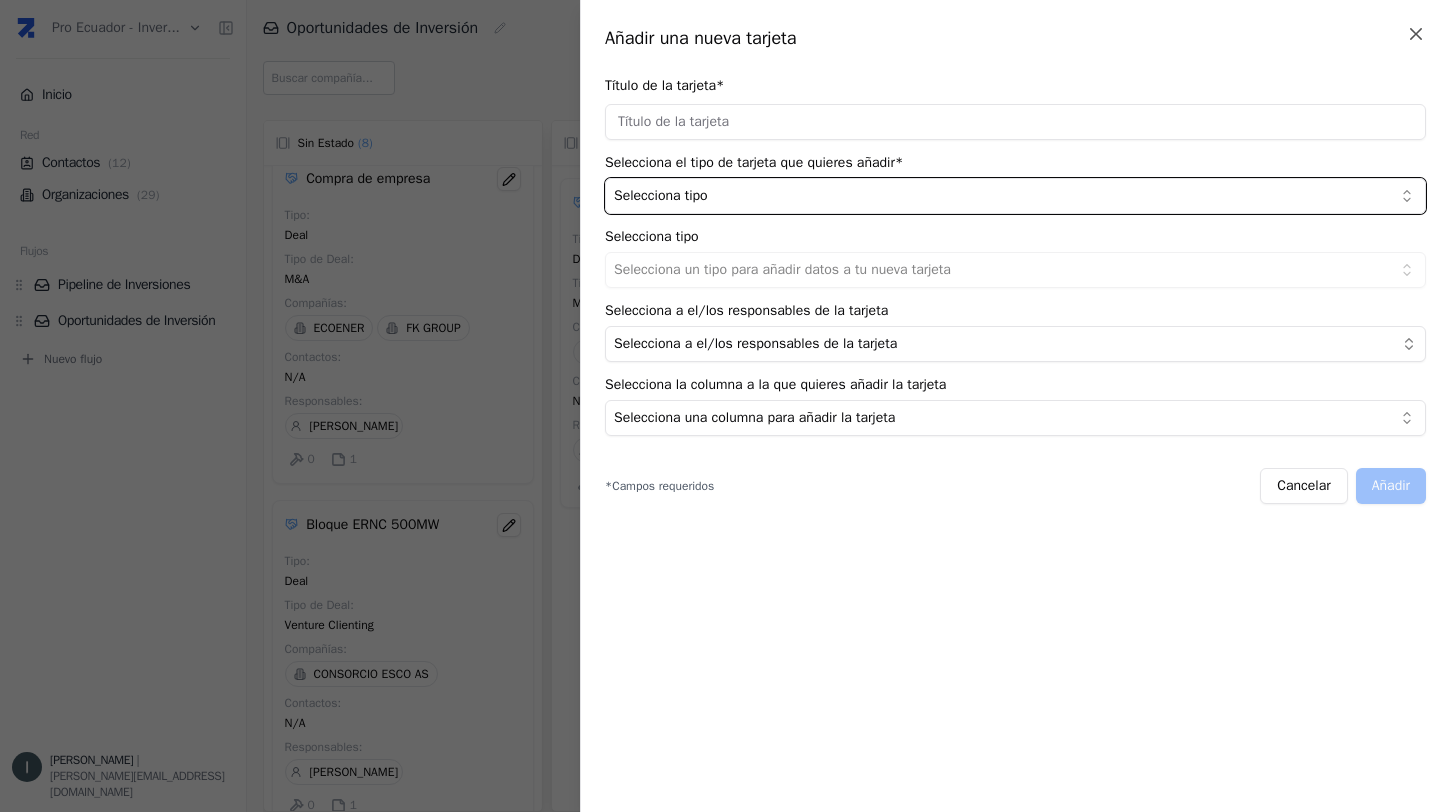 click on "Pro Ecuador - Inver... Inicio Red Contactos ( 12 ) Organizaciones ( 29 ) Flujos Pipeline de Inversiones Oportunidades de Inversión Nuevo flujo [PERSON_NAME]   |  [PERSON_NAME][EMAIL_ADDRESS][DOMAIN_NAME] Oportunidades de Inversión   Diseño de vista Añadir tarjeta Sin estado ( 8 ) Compra de empresa Tipo : Deal Tipo de Deal : M&A Compañías : ECOENER FK GROUP Contactos : N/A Responsables : [PERSON_NAME] 0 1 Bloque ERNC 500MW Tipo : Deal Tipo de Deal : Venture Clienting Compañías : CONSORCIO ESCO AS Contactos : N/A Responsables : [PERSON_NAME] 0 1 Expansión de Operaciones Internacionales a [GEOGRAPHIC_DATA] con dos nuevas rutas Tipo : Deal Tipo de Deal : Inversión Compañías : JetSMART Contactos : N/A Responsables : [PERSON_NAME] 0 0 Autogeneración de Energía Renovable - Corporación Multi Inversiones CMI Tipo : Deal Tipo de Deal : Inversión Compañías : Corporación Multi Inversiones CMI Contactos : N/A Responsables : [PERSON_NAME] 0 0 Tipo : Deal Tipo de Deal : Inversión : : : 0" at bounding box center (725, 406) 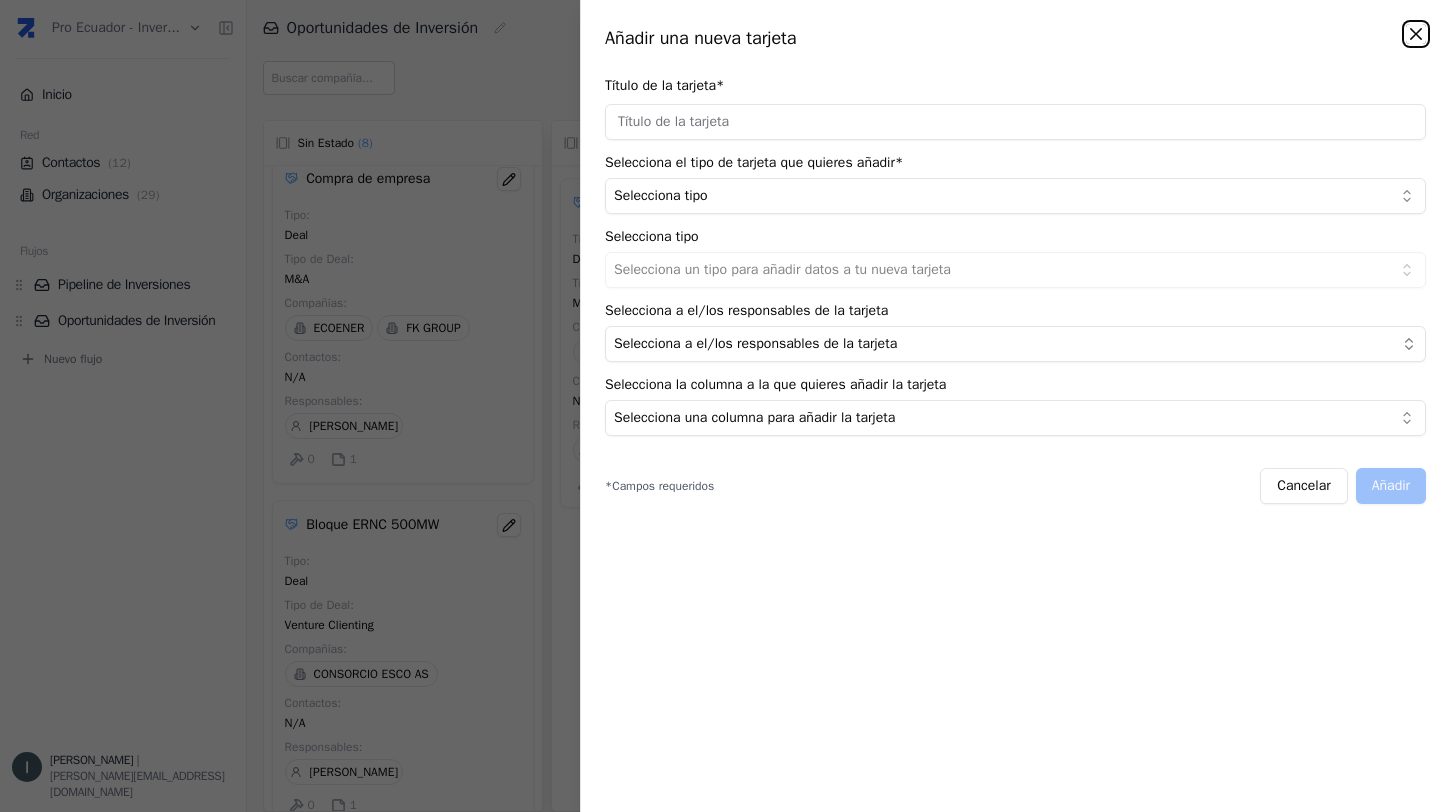 click 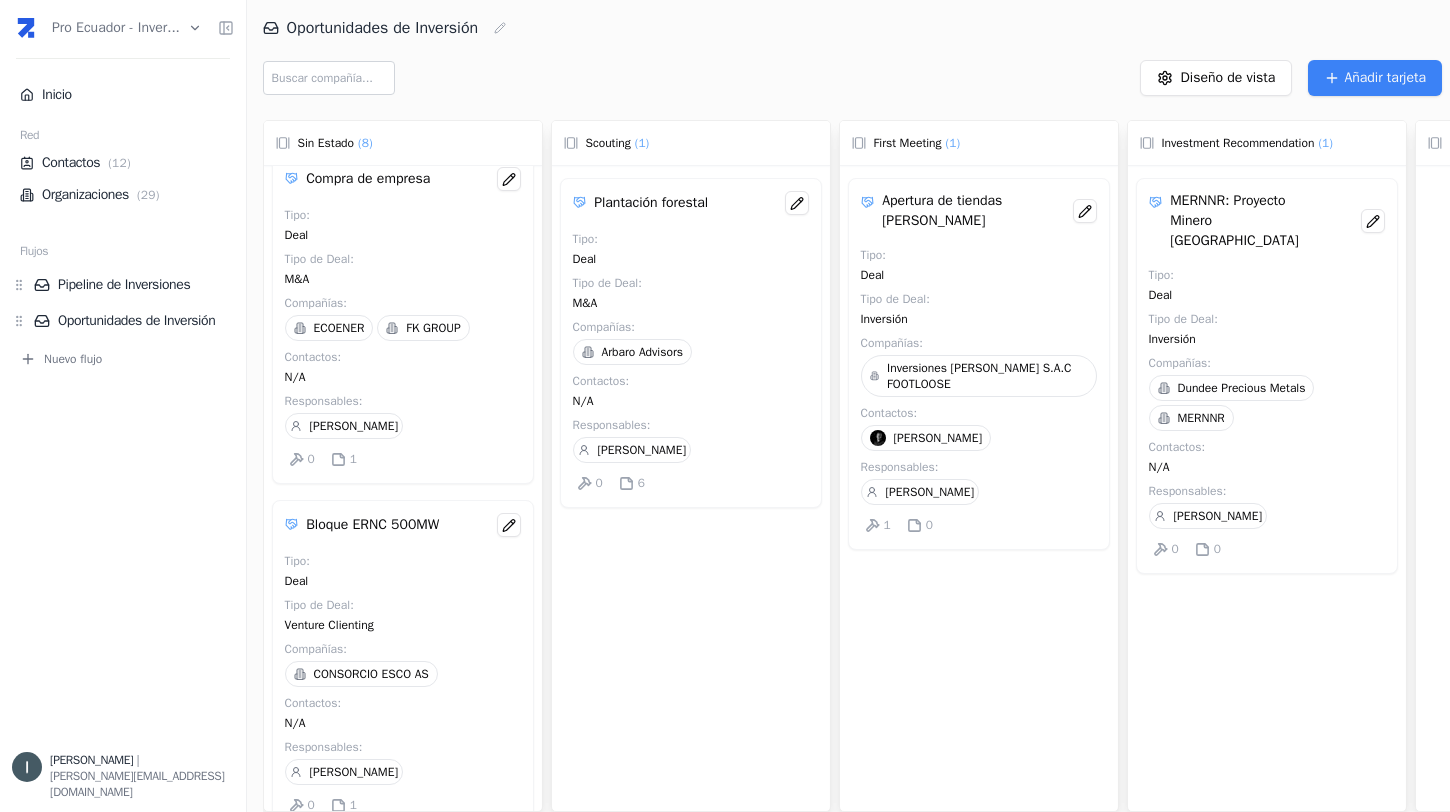 click on "Tipo : Deal" at bounding box center (403, 571) 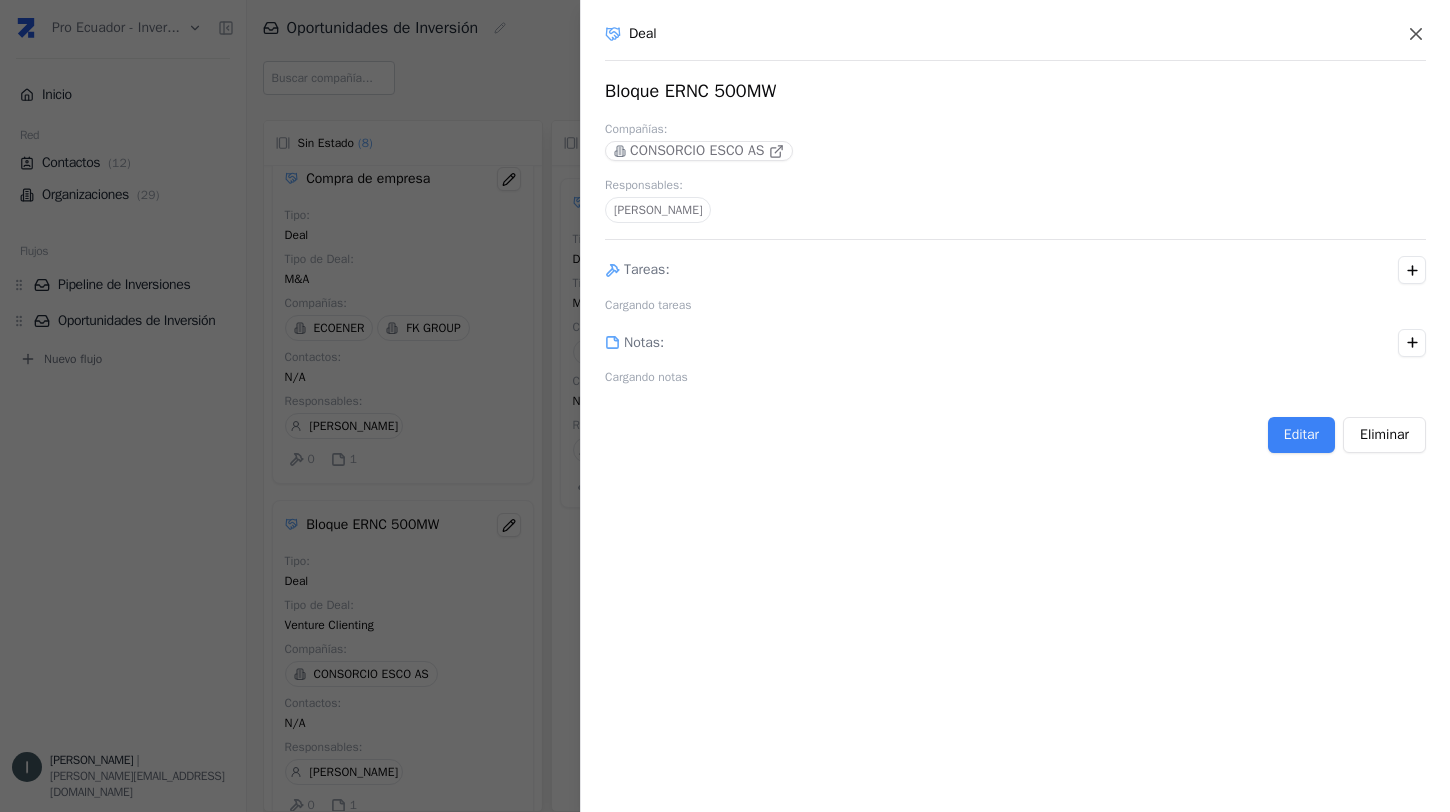 type 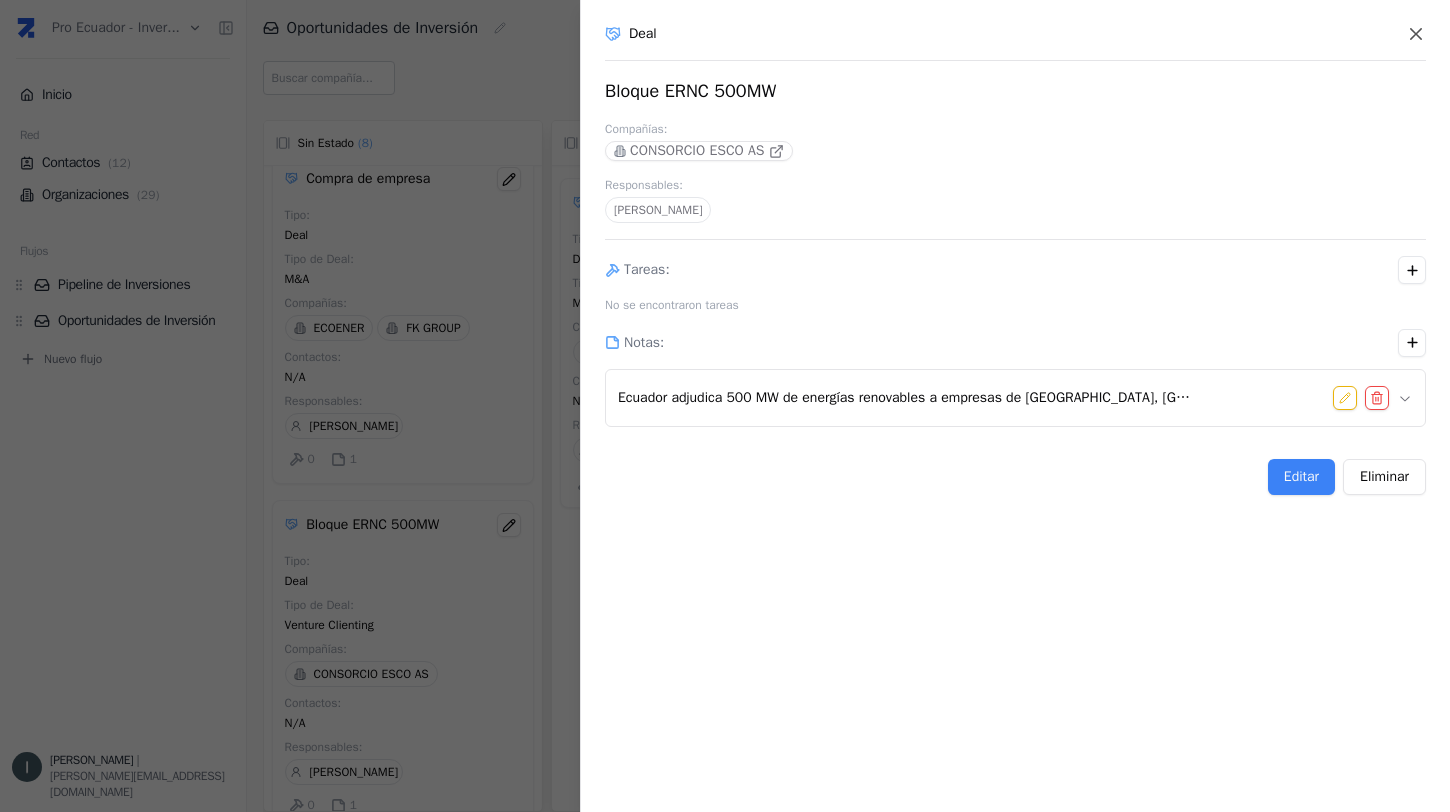 click at bounding box center (725, 406) 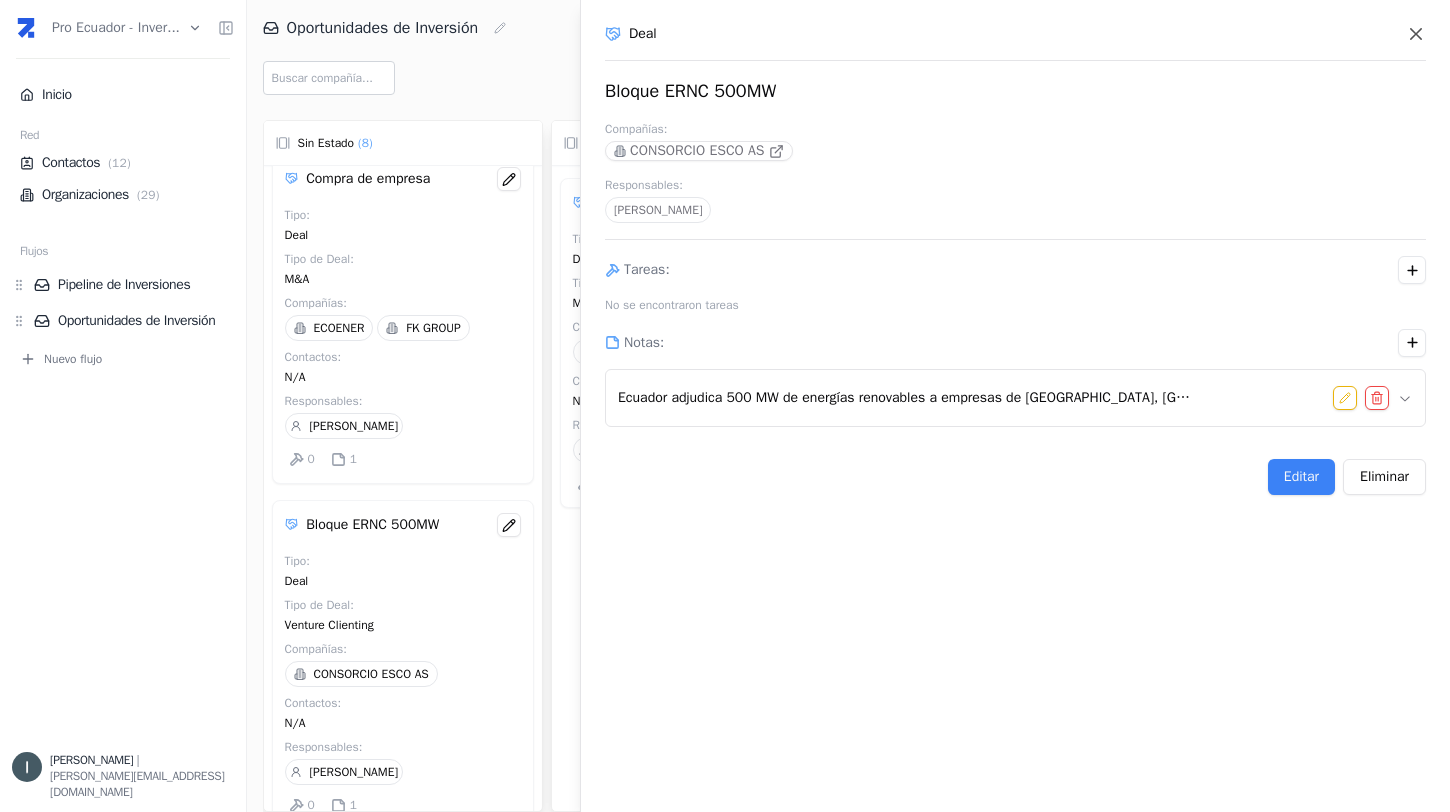 click on "Contactos ( 12 )" at bounding box center (123, 163) 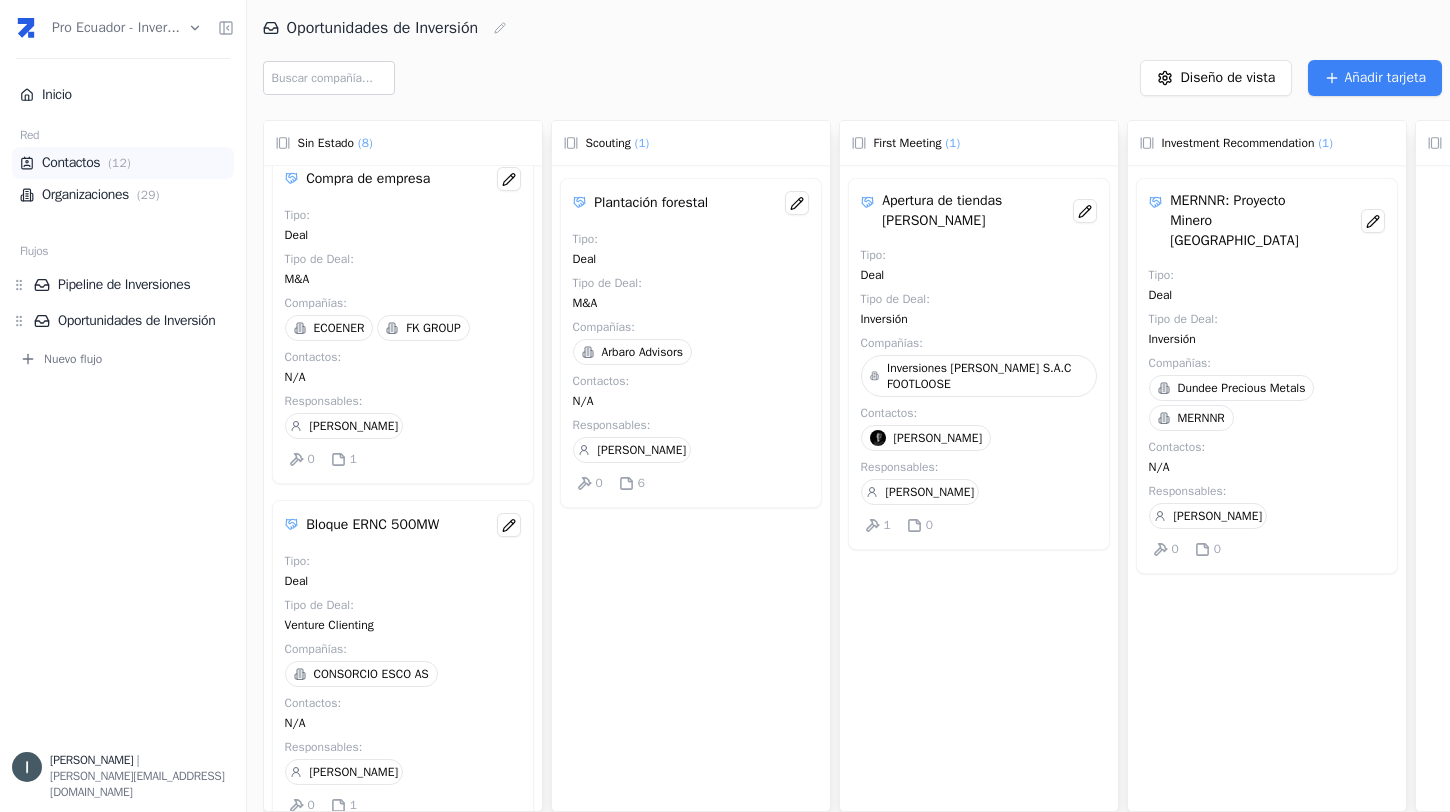 click on "( 12 )" at bounding box center (119, 163) 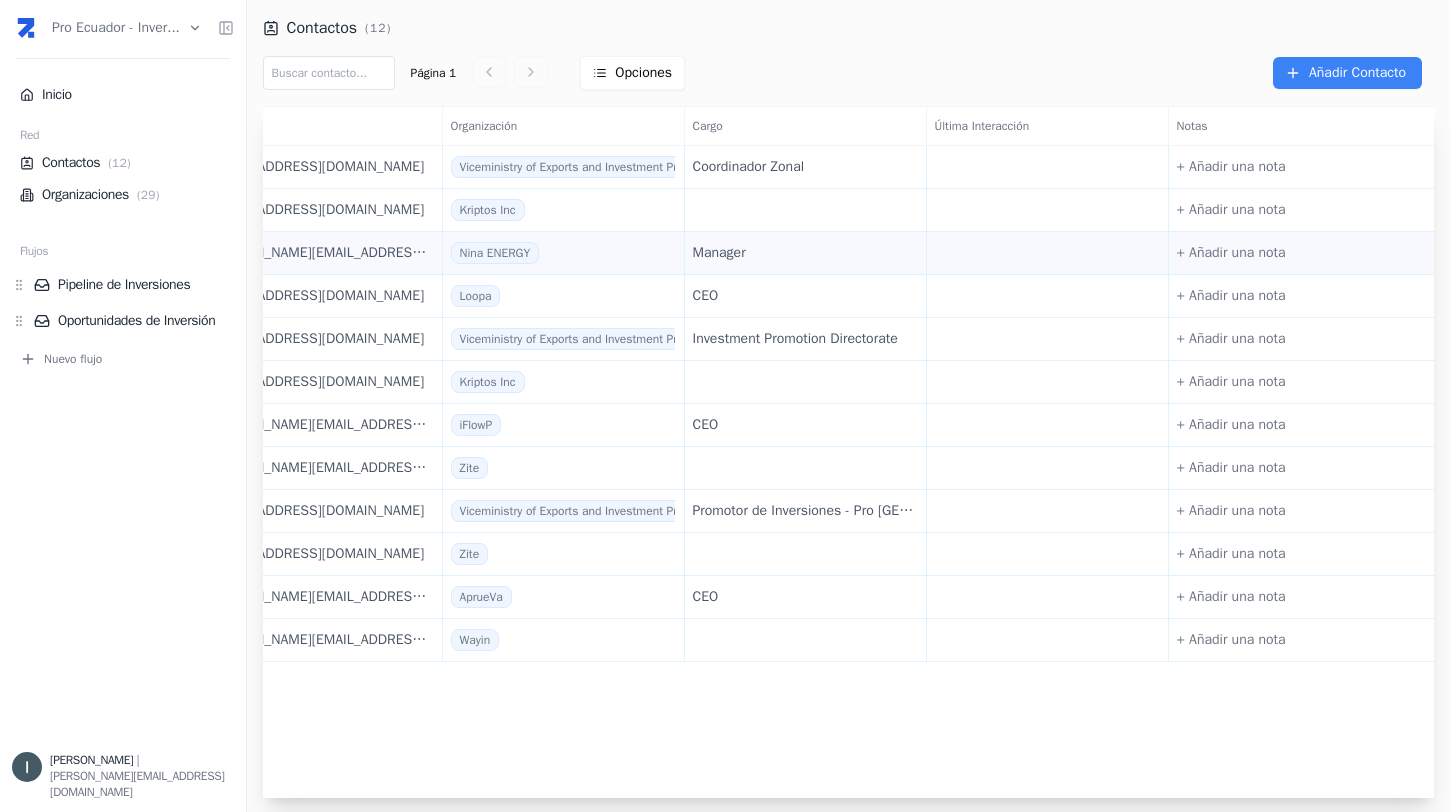 scroll, scrollTop: 0, scrollLeft: 0, axis: both 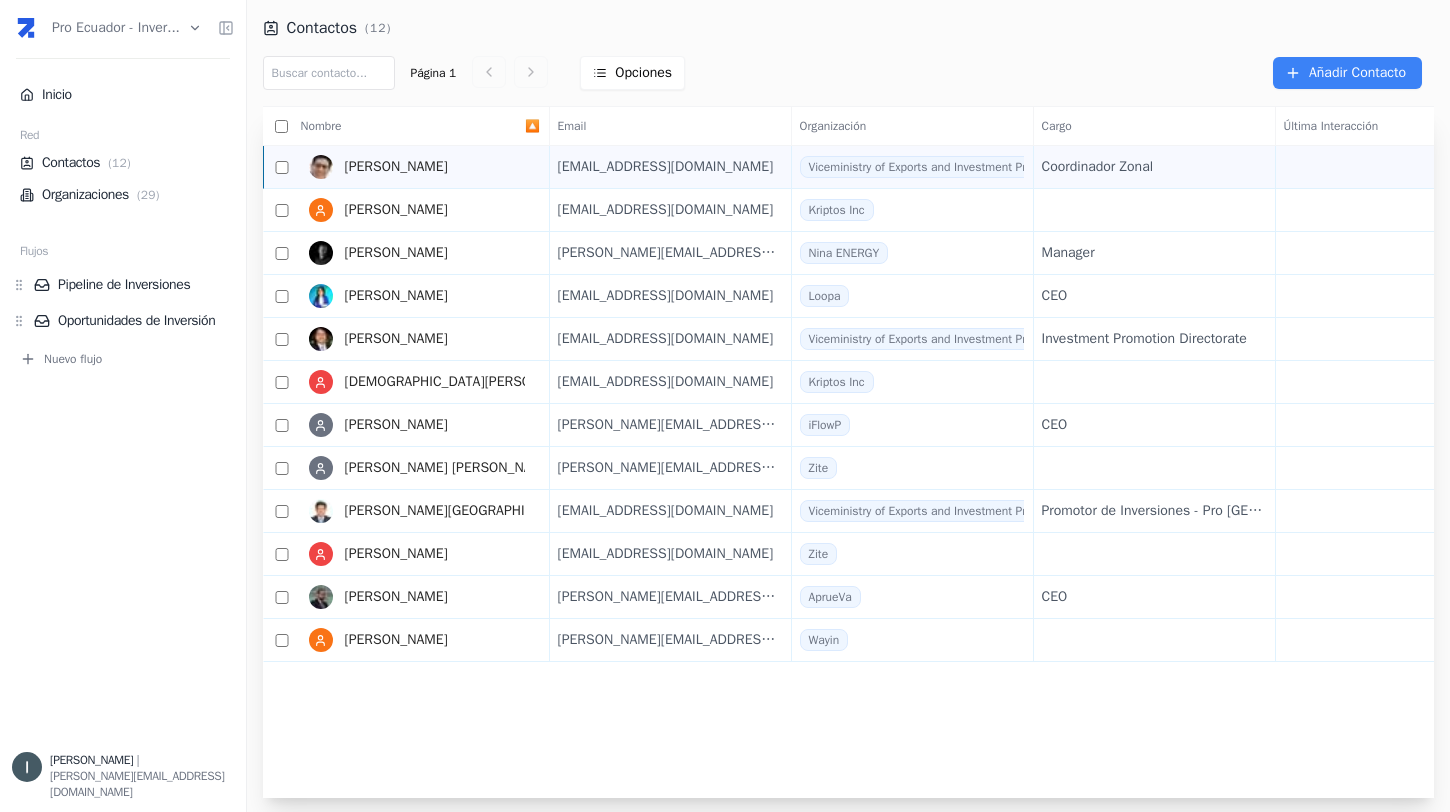 click on "[PERSON_NAME]" at bounding box center [396, 166] 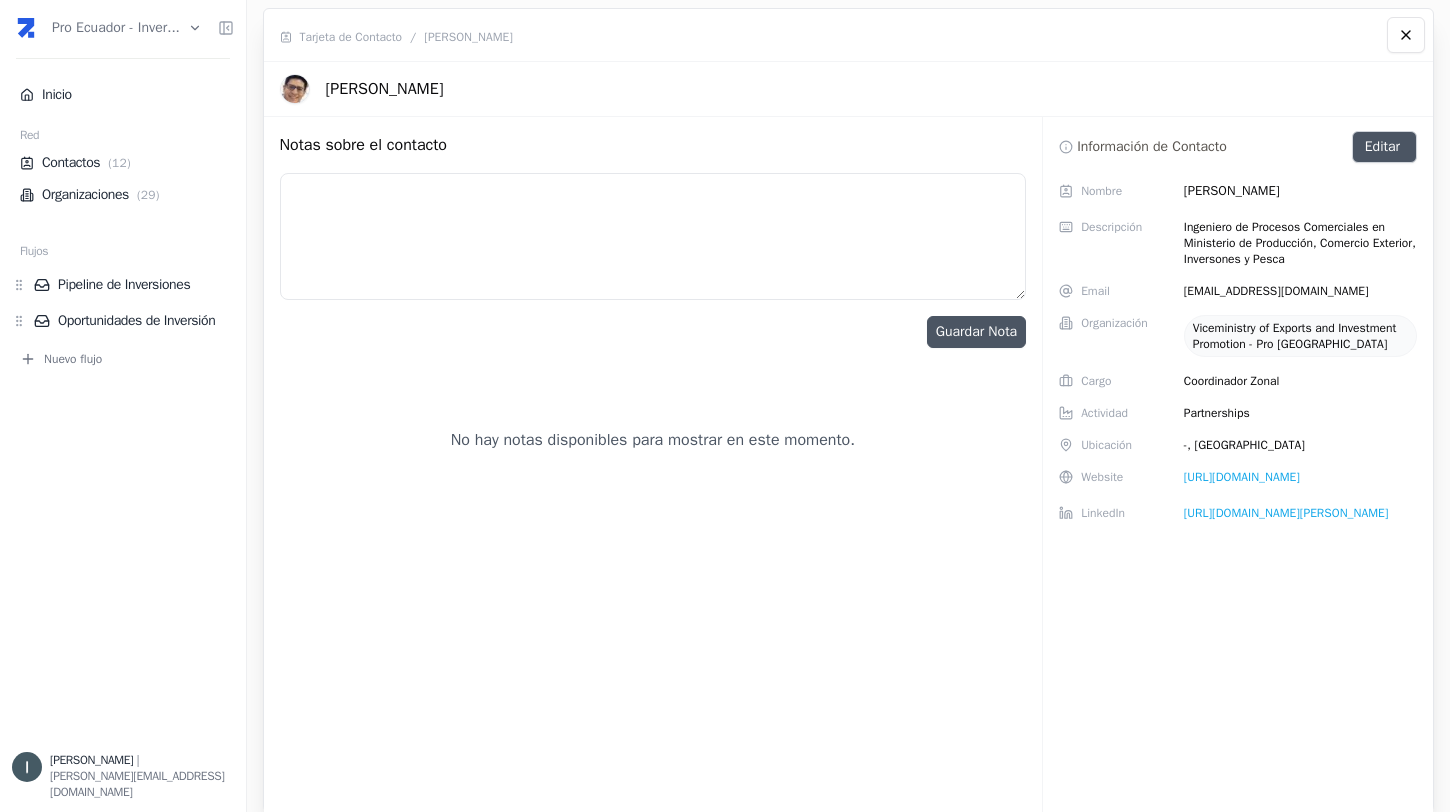 click on "Editar" at bounding box center [1384, 147] 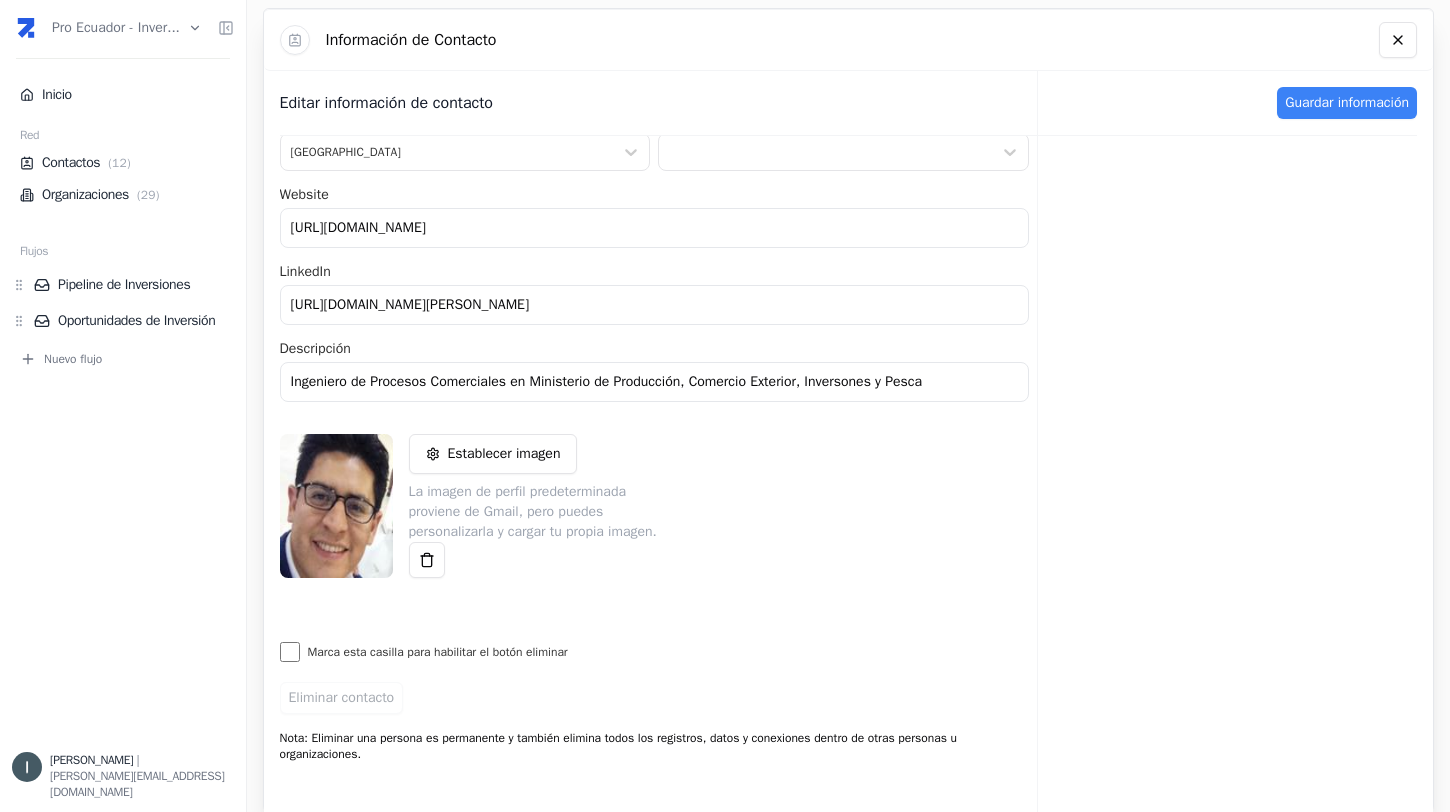 scroll, scrollTop: 0, scrollLeft: 0, axis: both 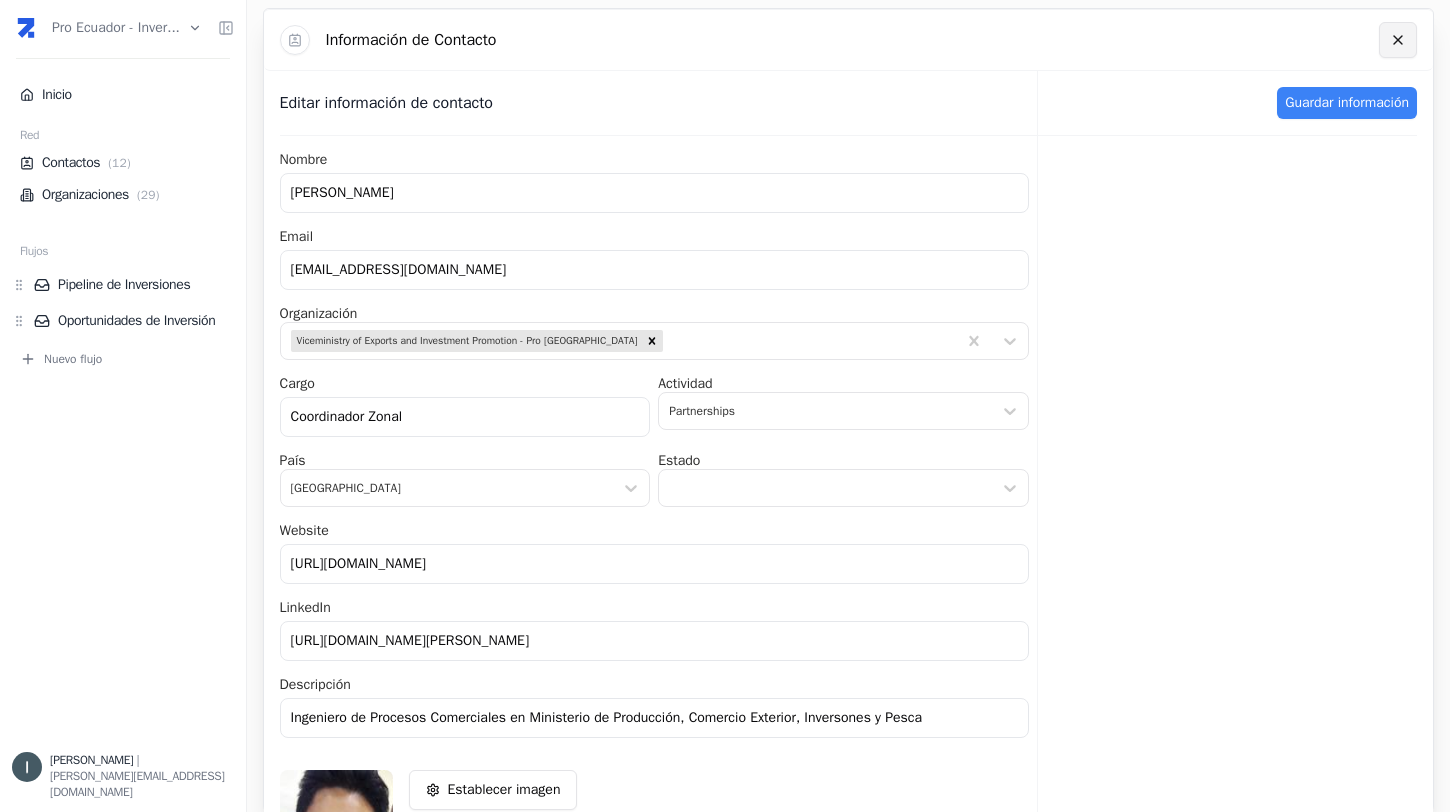 click 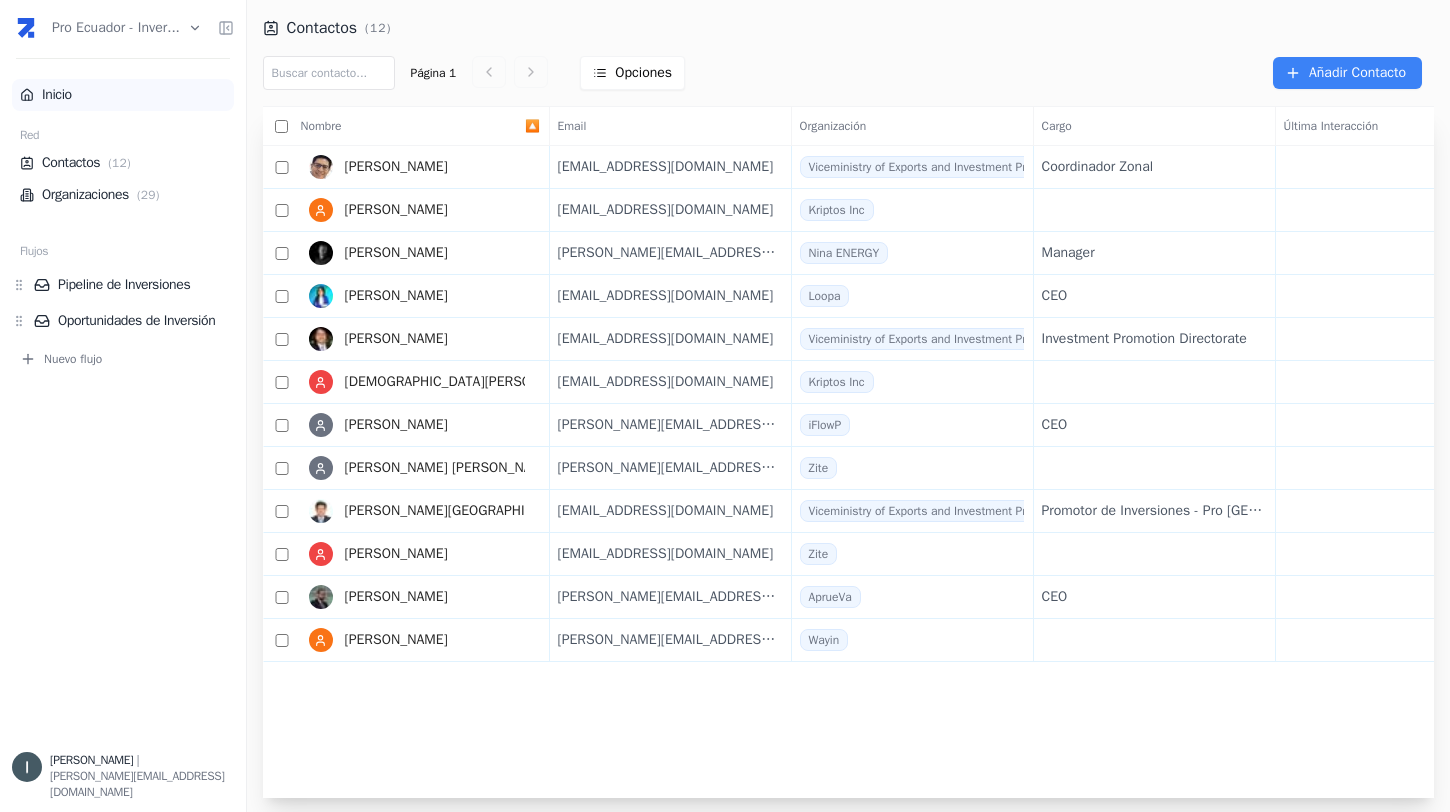 click on "Inicio" at bounding box center (123, 95) 